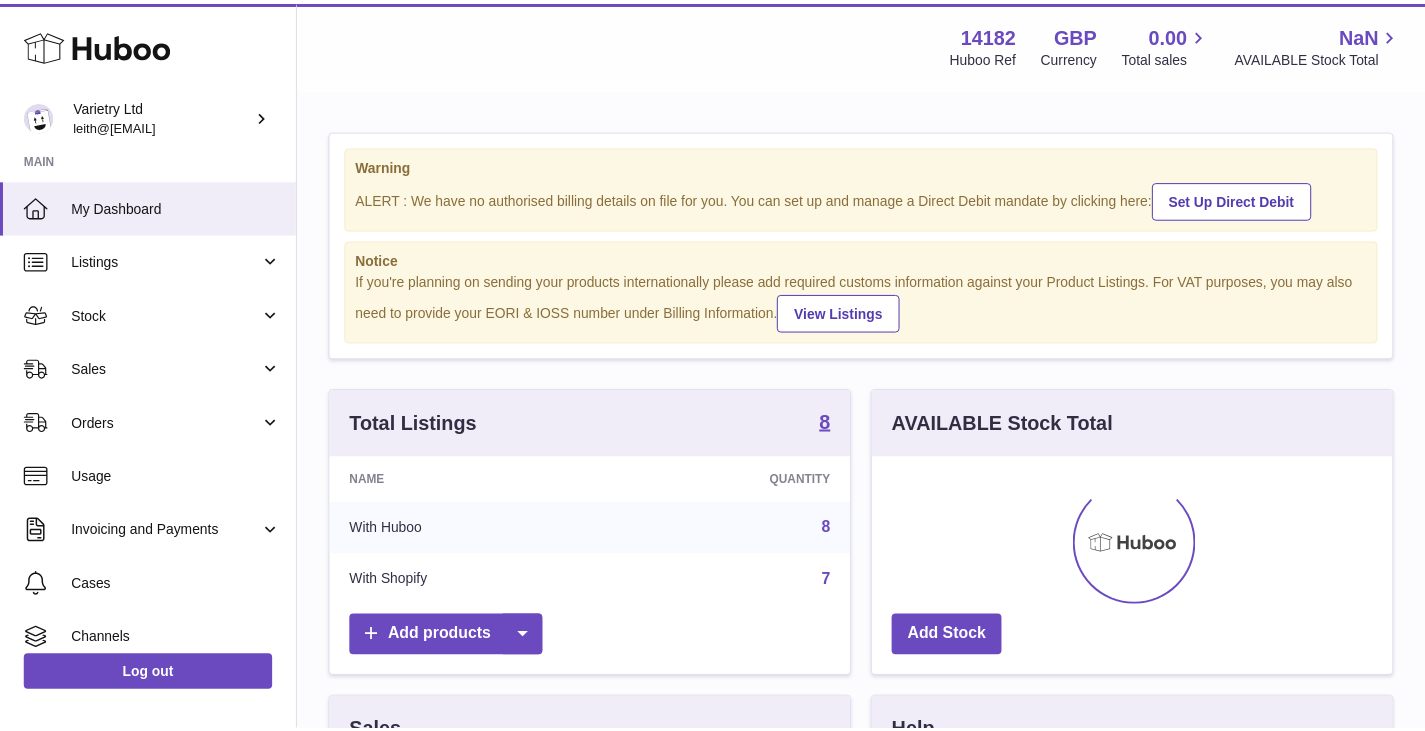 scroll, scrollTop: 0, scrollLeft: 0, axis: both 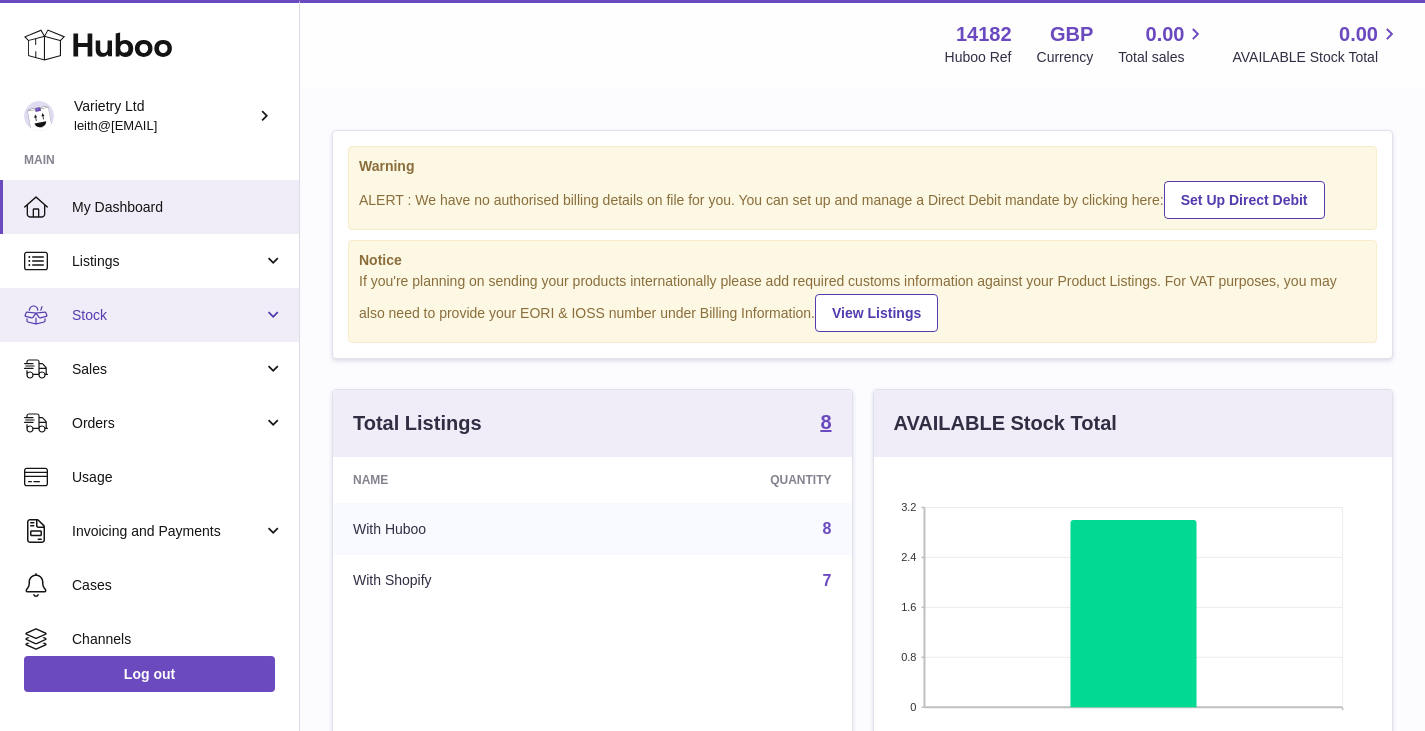 click on "Stock" at bounding box center [149, 315] 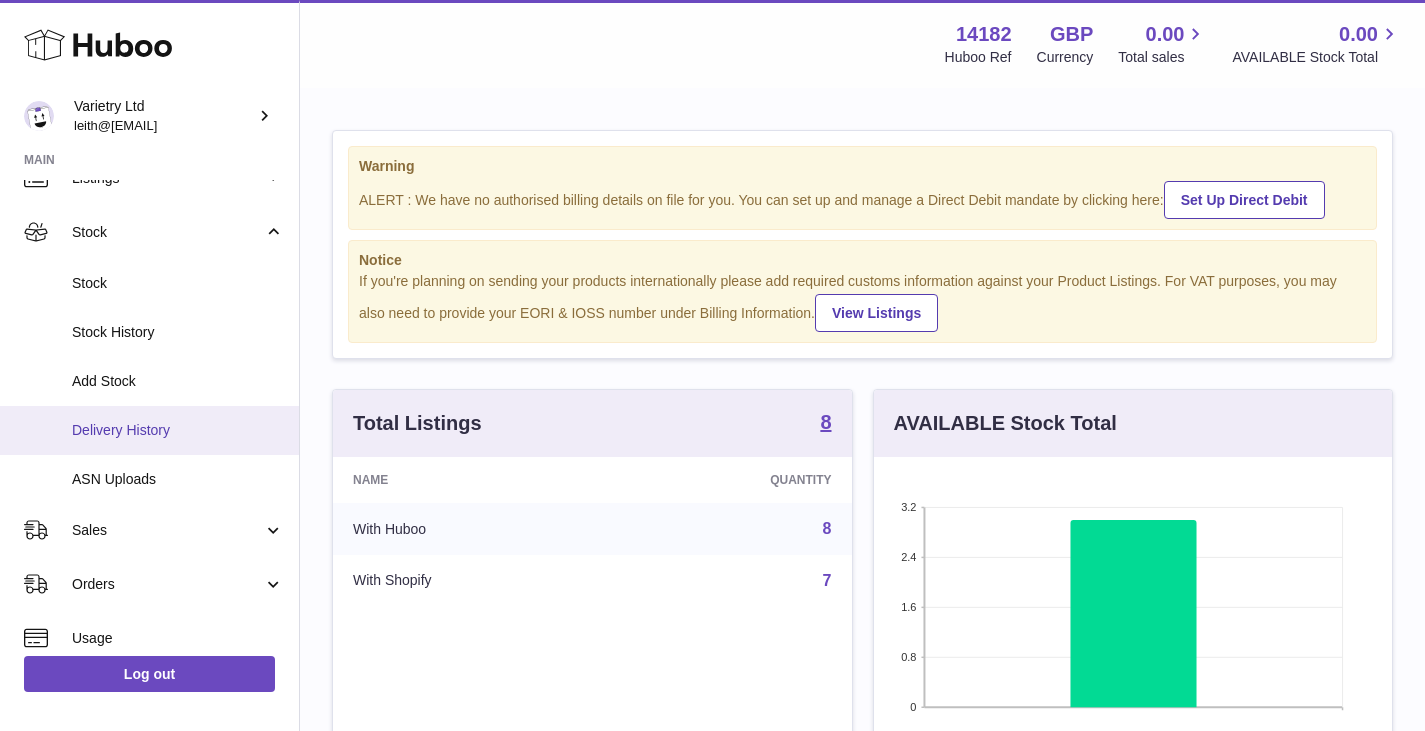scroll, scrollTop: 100, scrollLeft: 0, axis: vertical 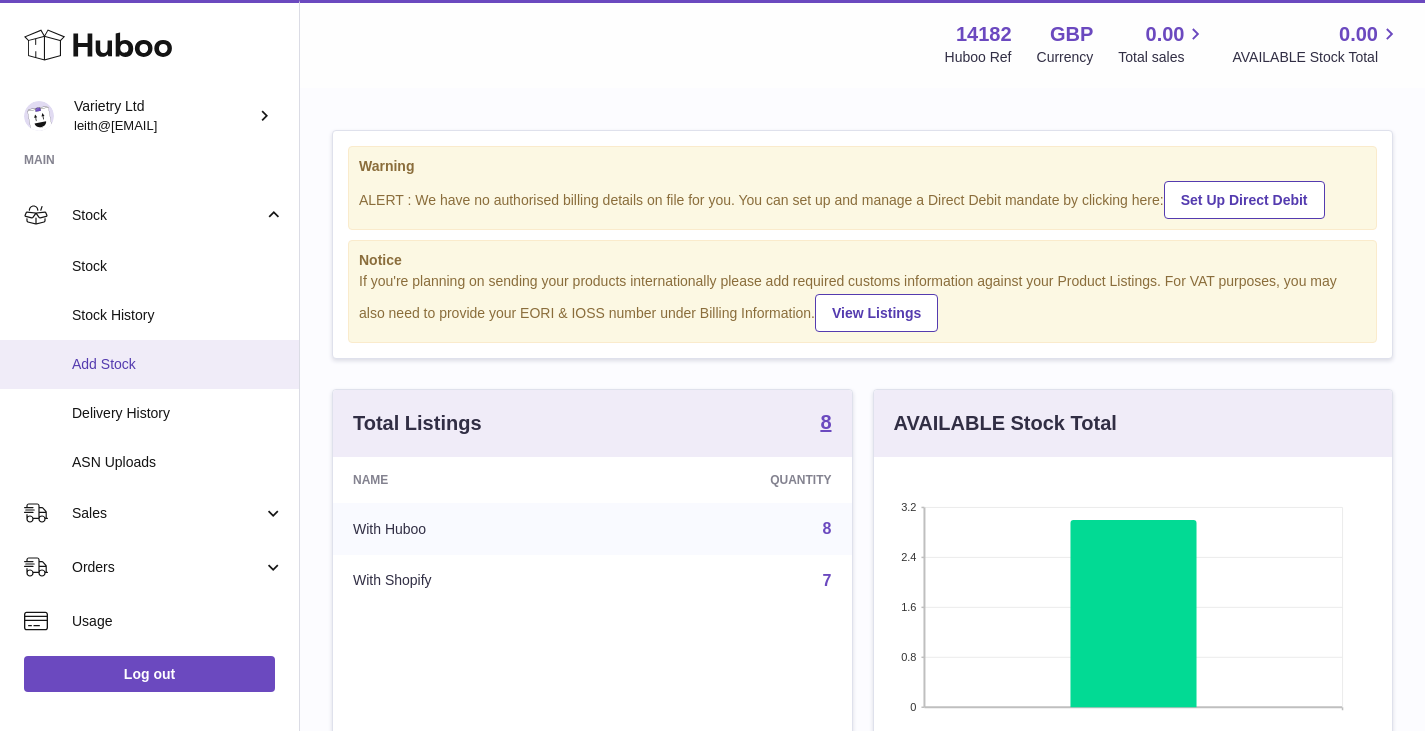 click on "Add Stock" at bounding box center (178, 364) 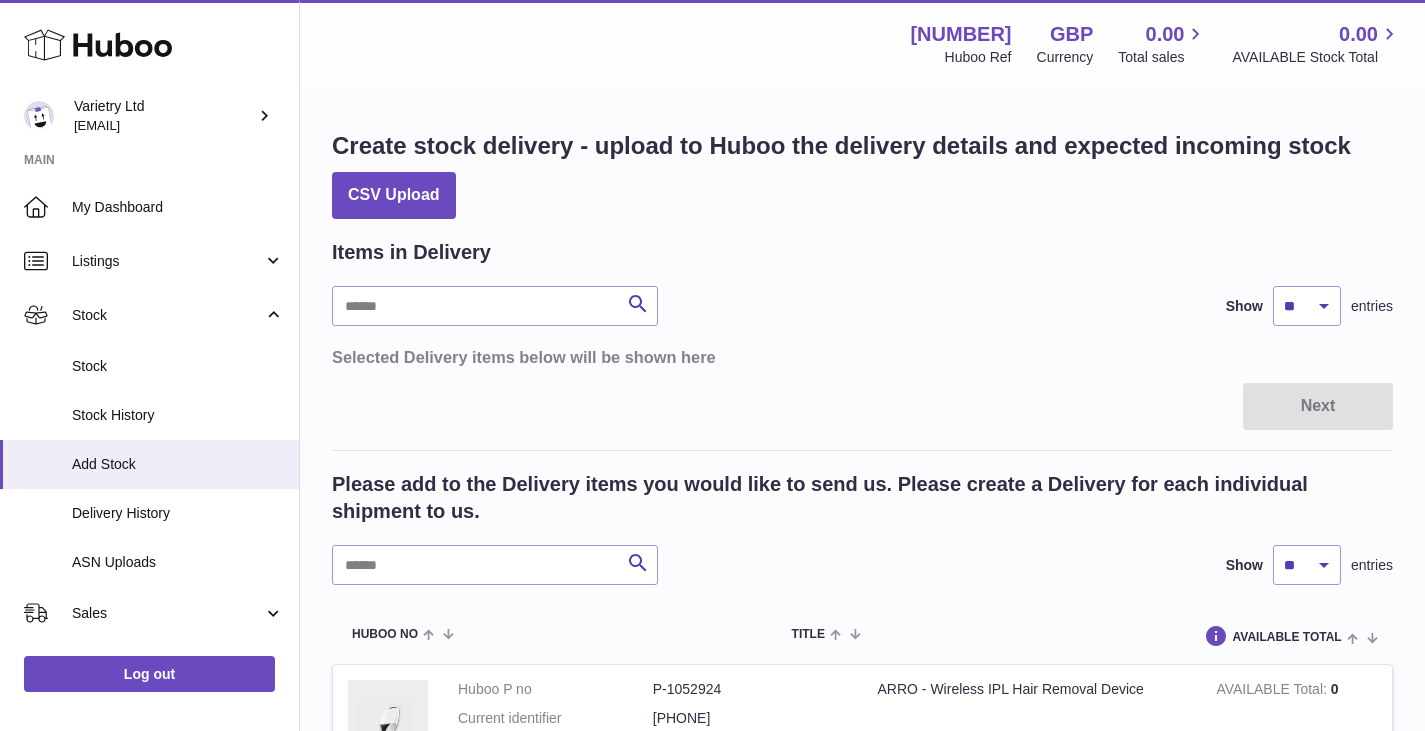 scroll, scrollTop: 0, scrollLeft: 0, axis: both 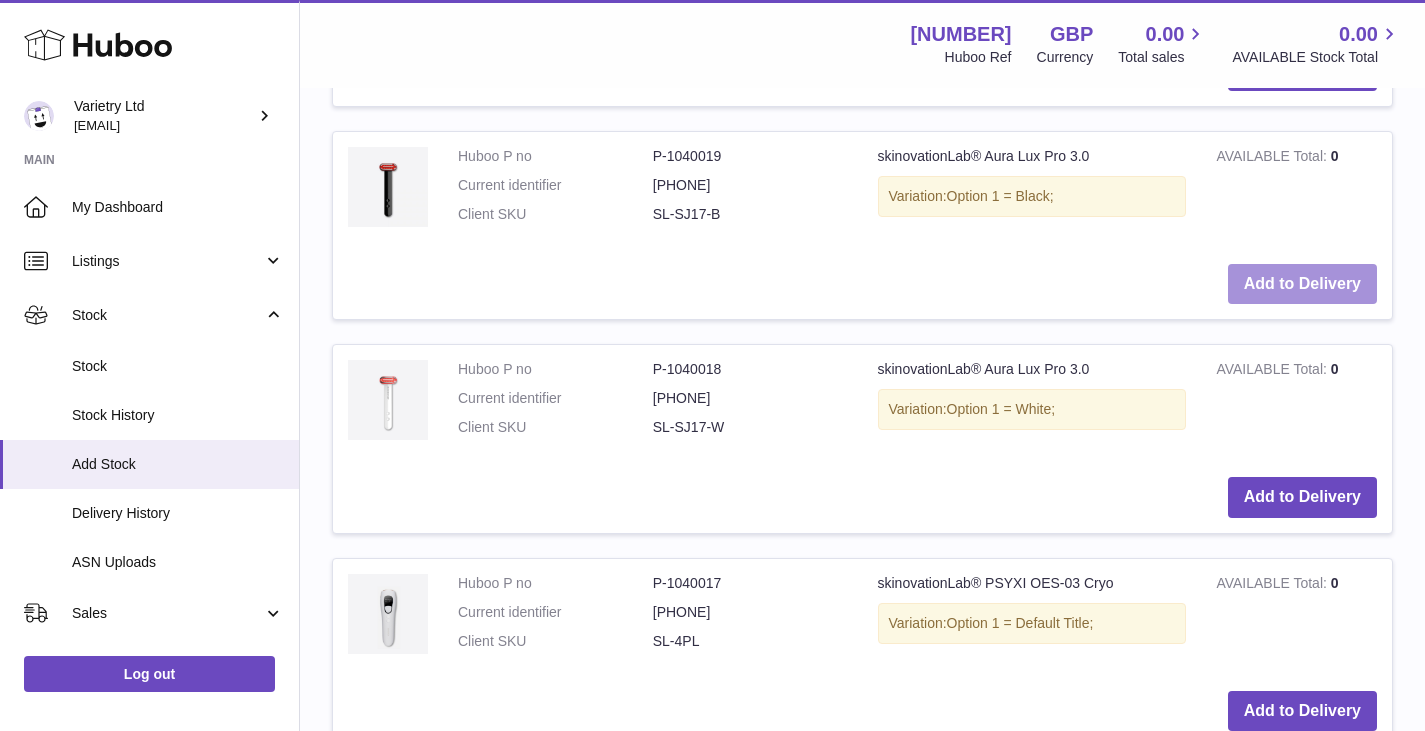 click on "Add to Delivery" at bounding box center (1302, 284) 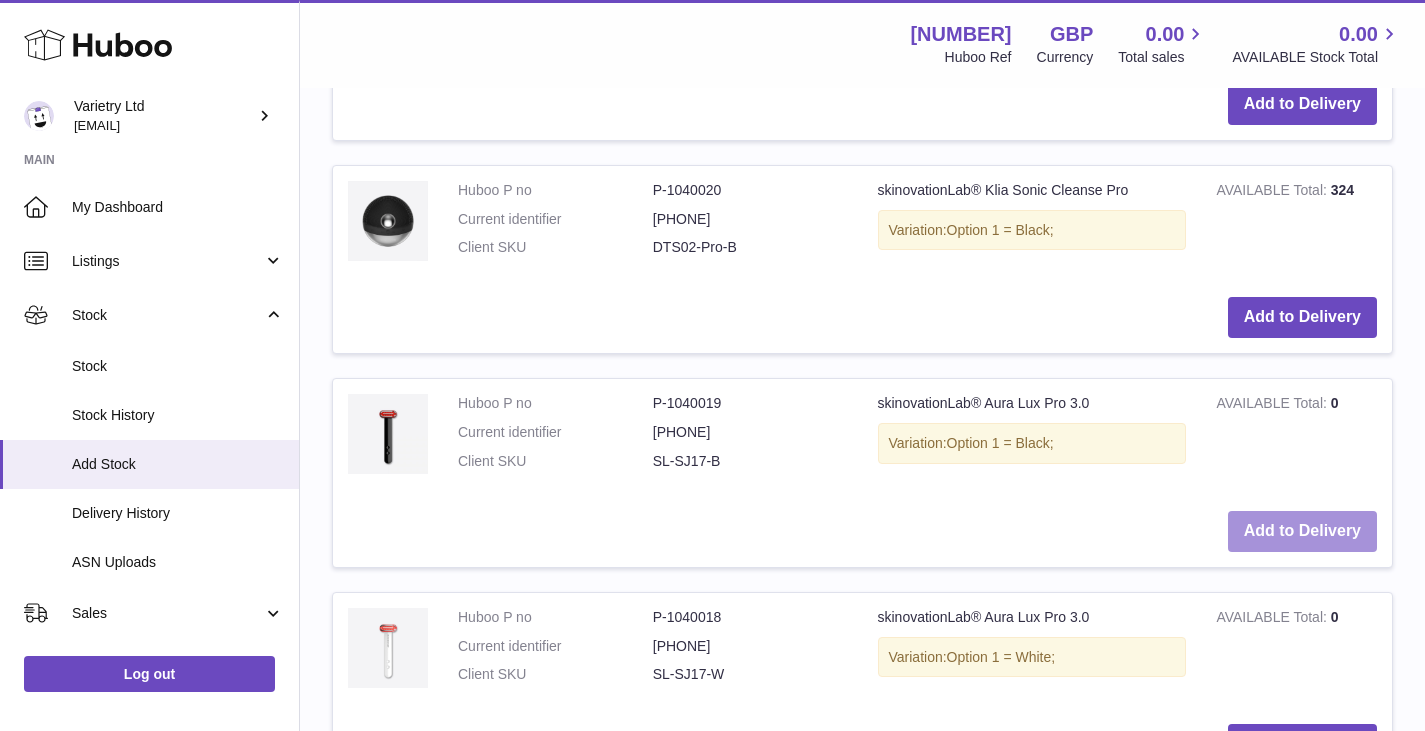 scroll, scrollTop: 1447, scrollLeft: 0, axis: vertical 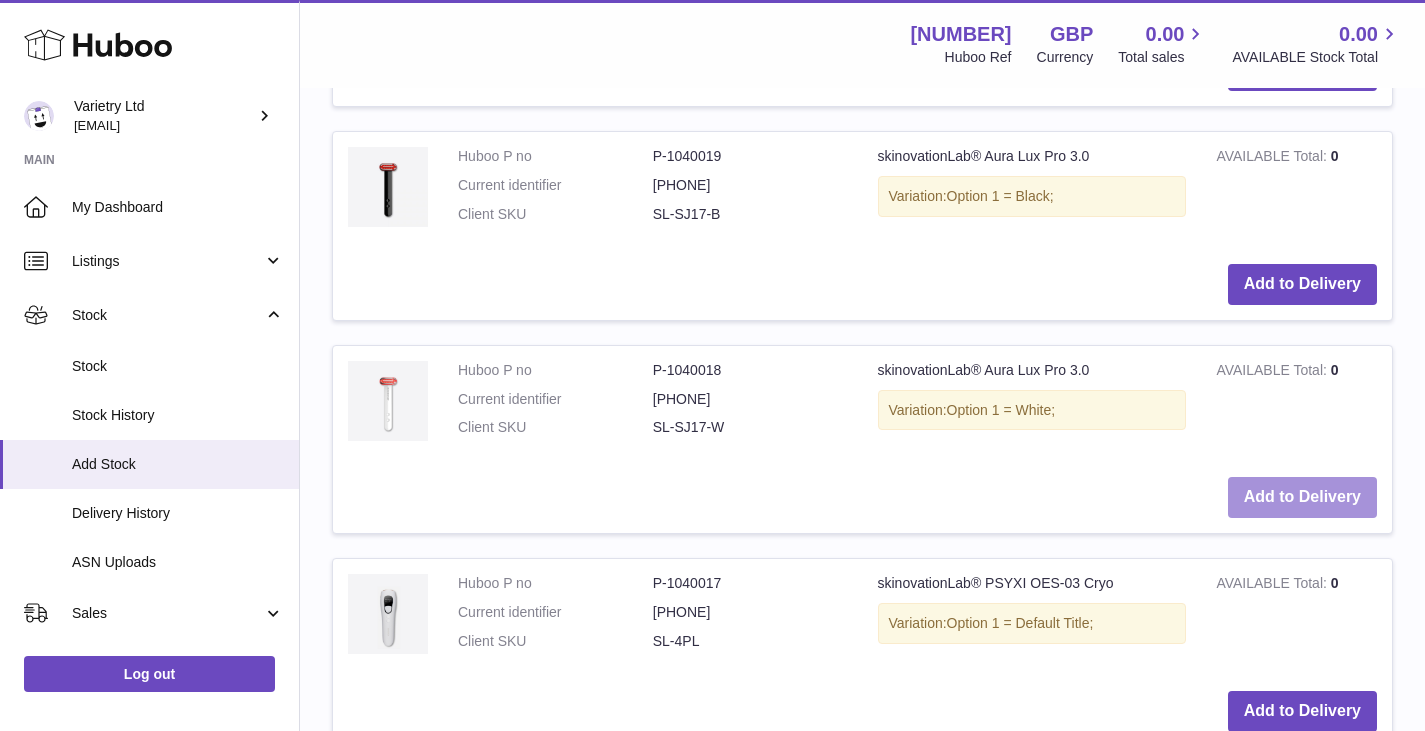 click on "Add to Delivery" at bounding box center [1302, 497] 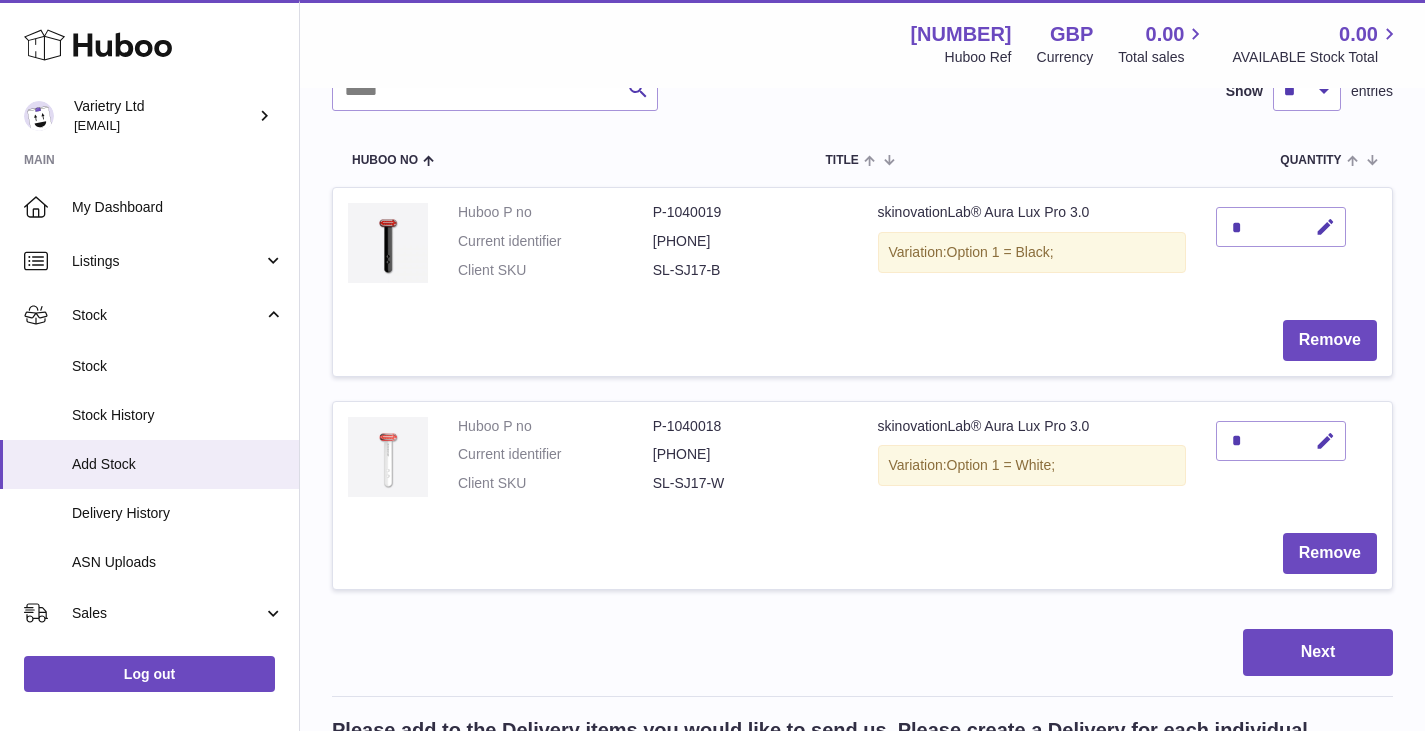 scroll, scrollTop: 61, scrollLeft: 0, axis: vertical 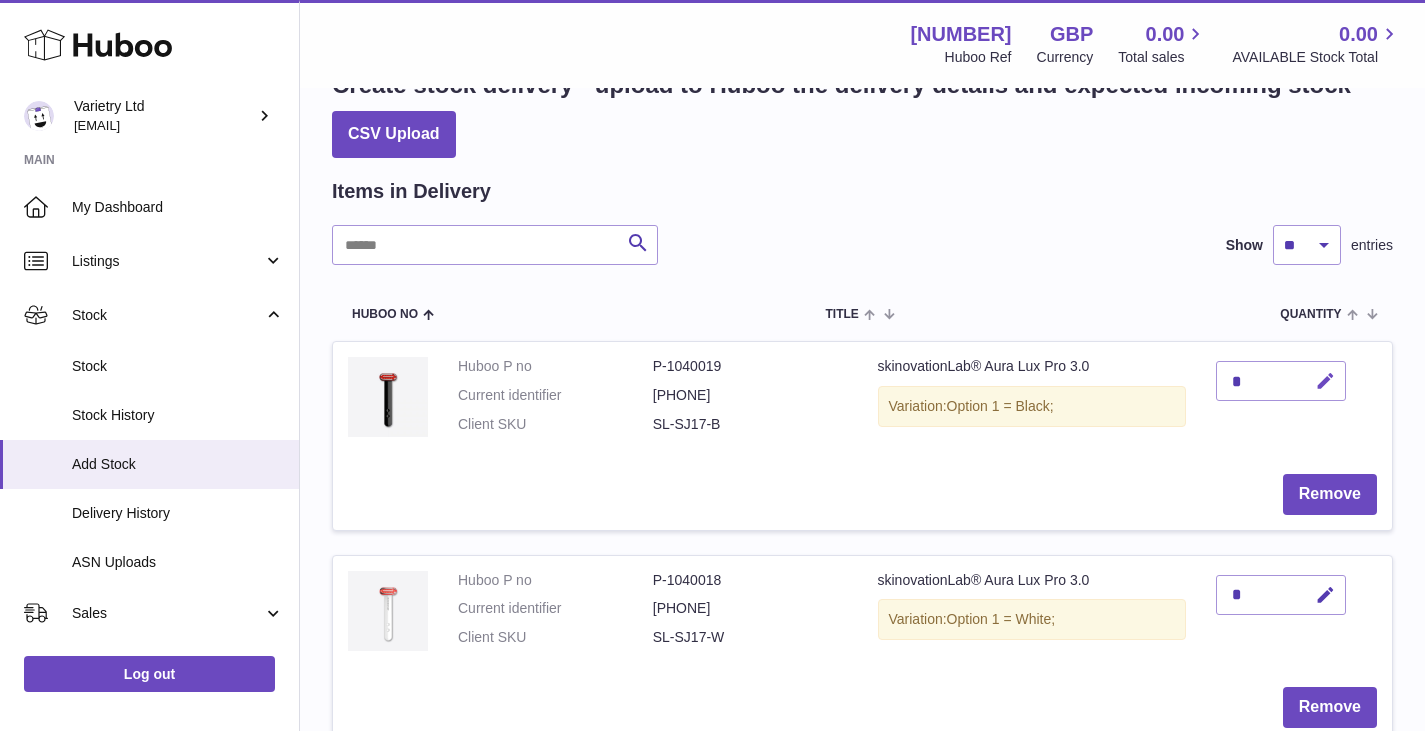 click at bounding box center [1325, 381] 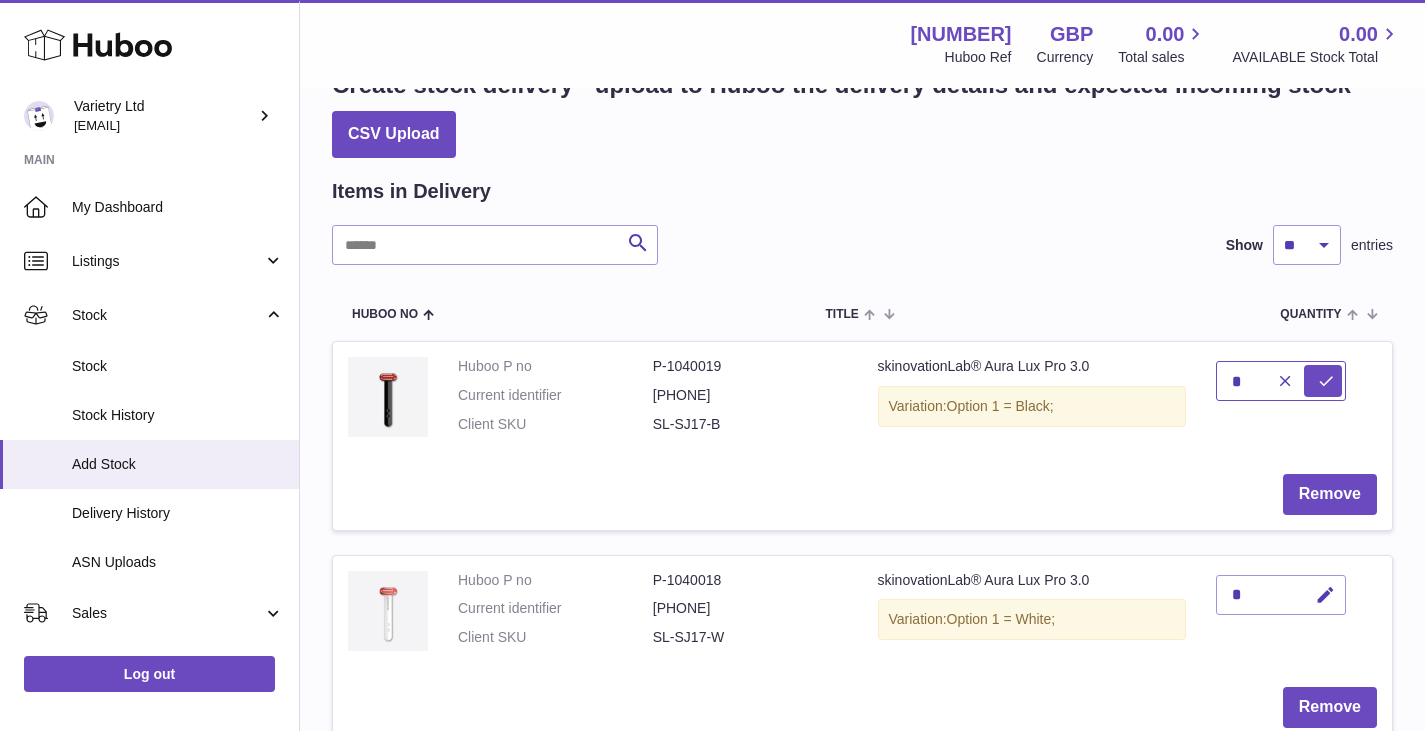 type on "*" 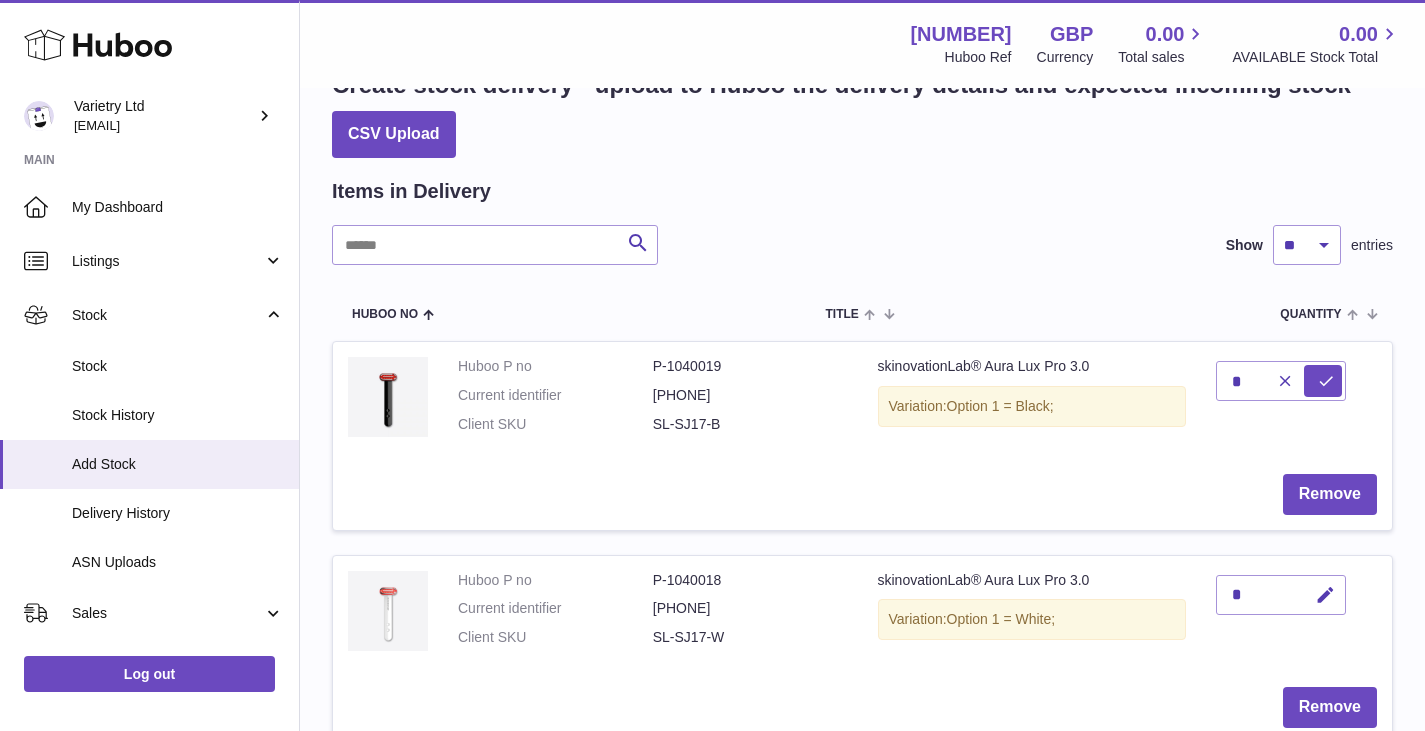 click on "*" at bounding box center [1281, 595] 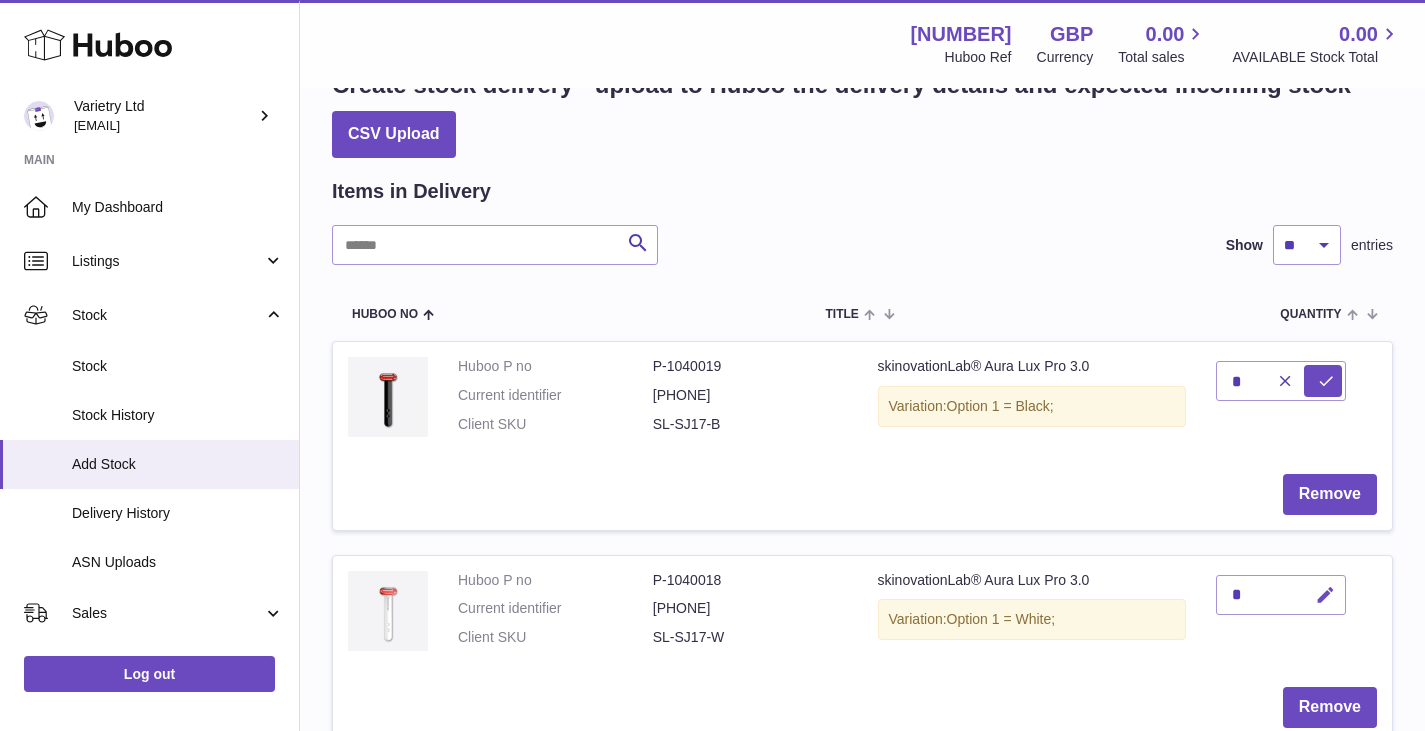 click at bounding box center [1325, 595] 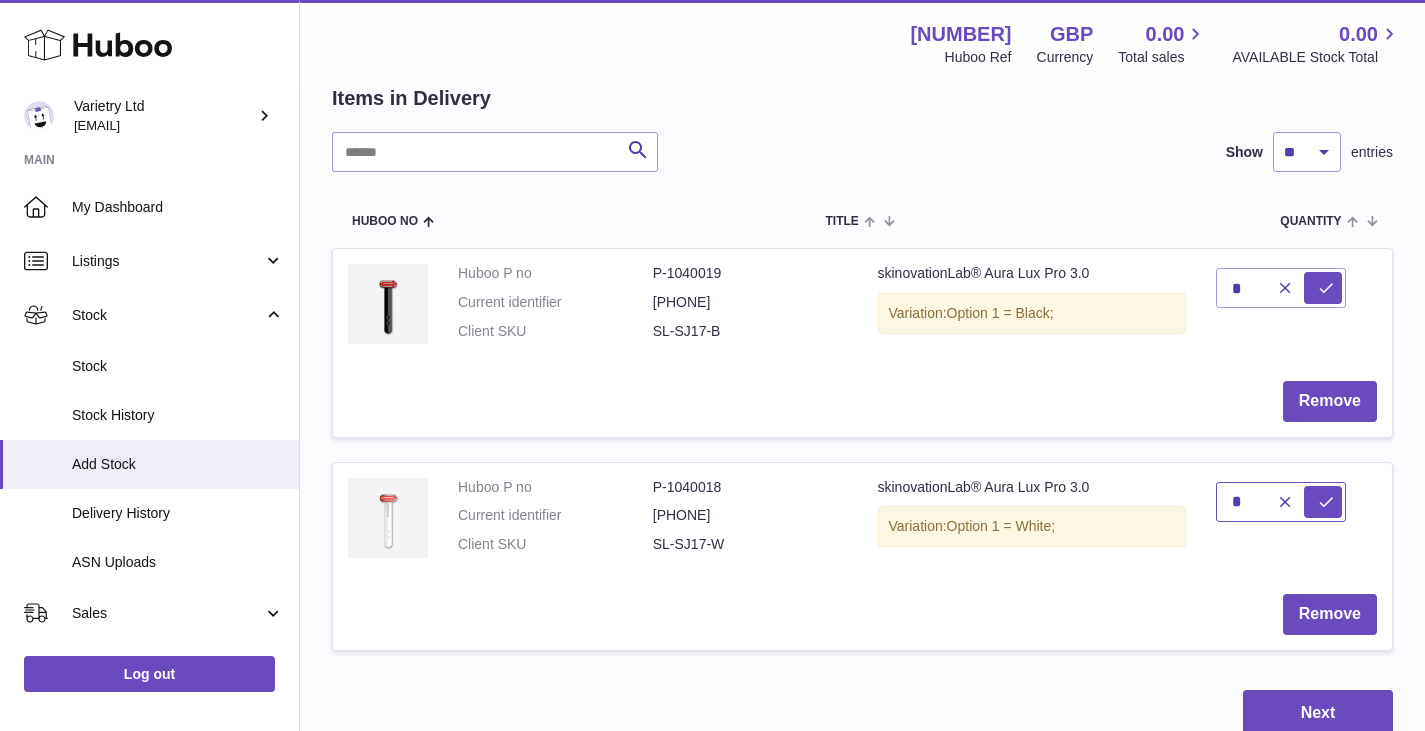 scroll, scrollTop: 161, scrollLeft: 0, axis: vertical 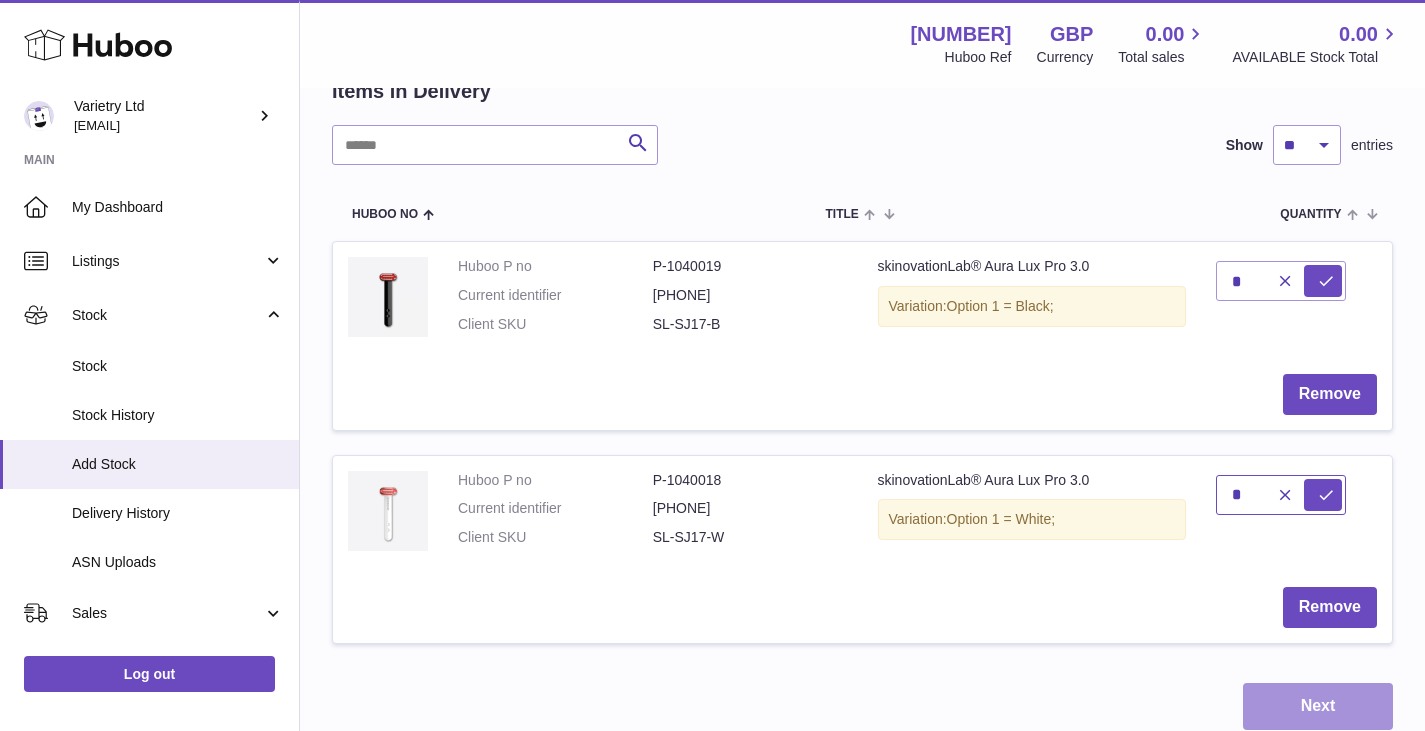 type on "*" 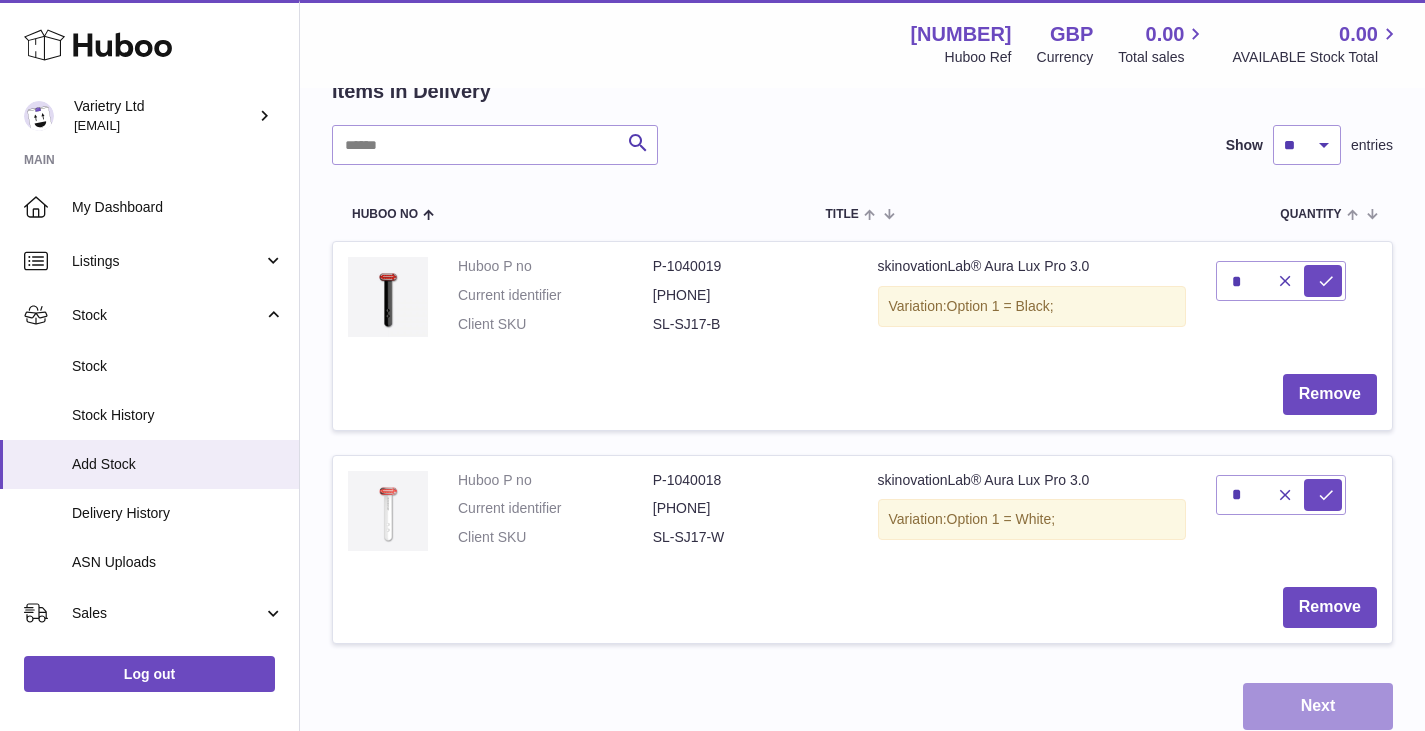 click on "Next" at bounding box center (1318, 706) 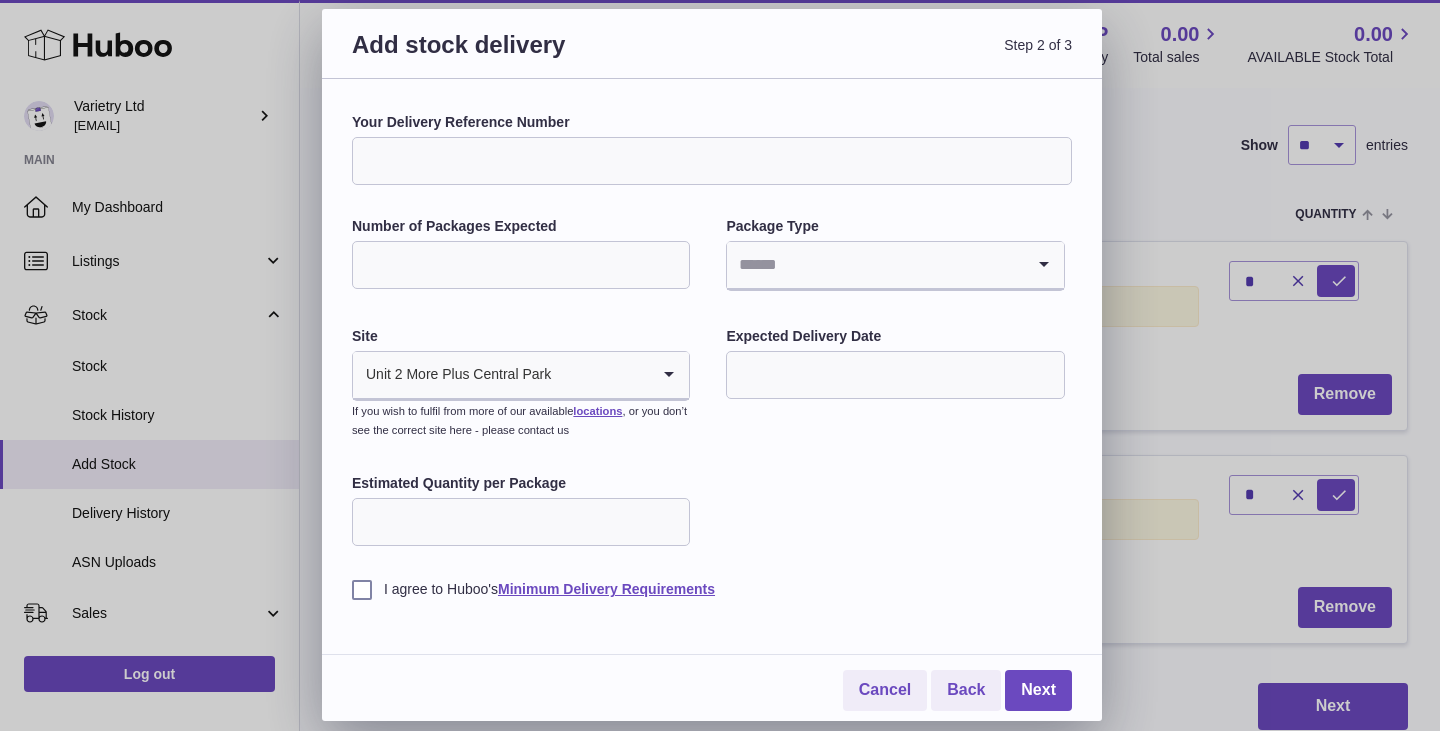 click on "Your Delivery Reference Number" at bounding box center [712, 161] 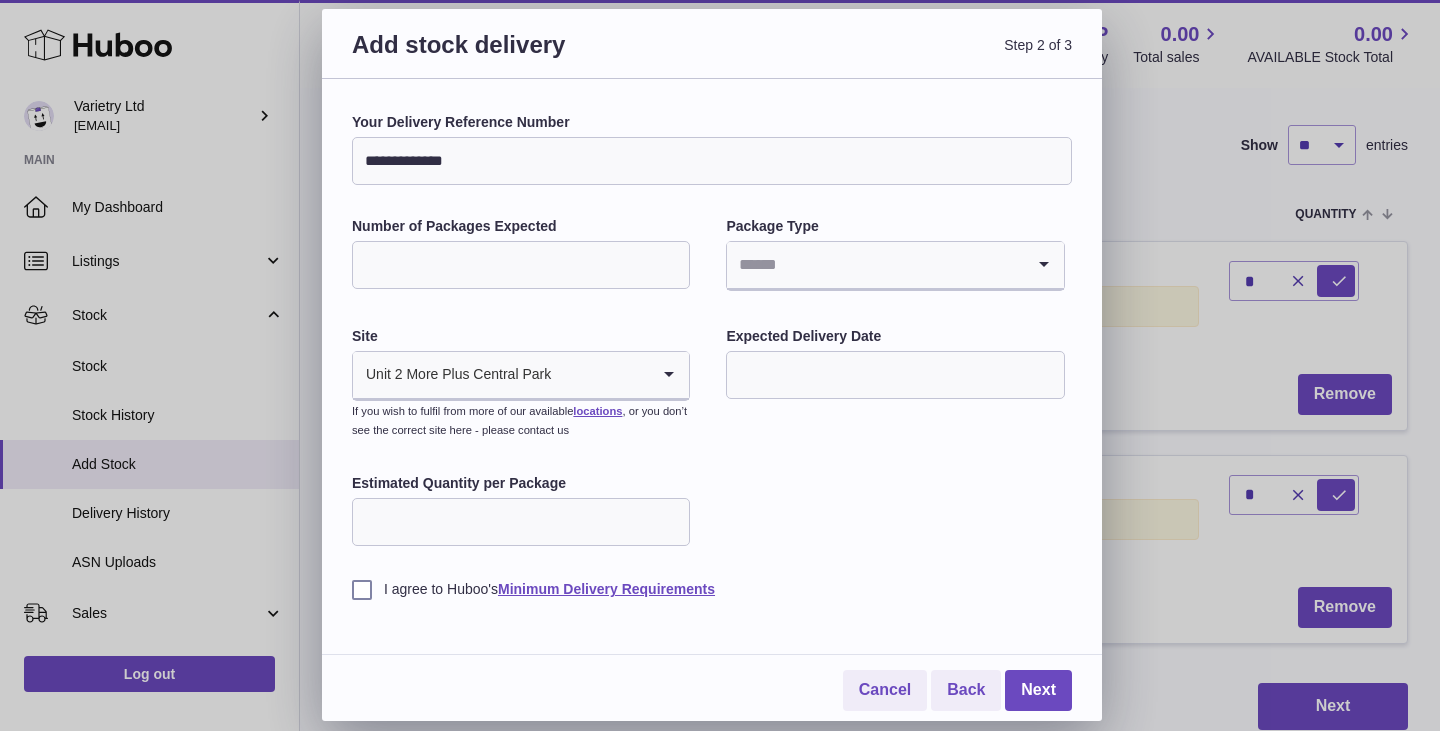 click on "**********" at bounding box center [712, 161] 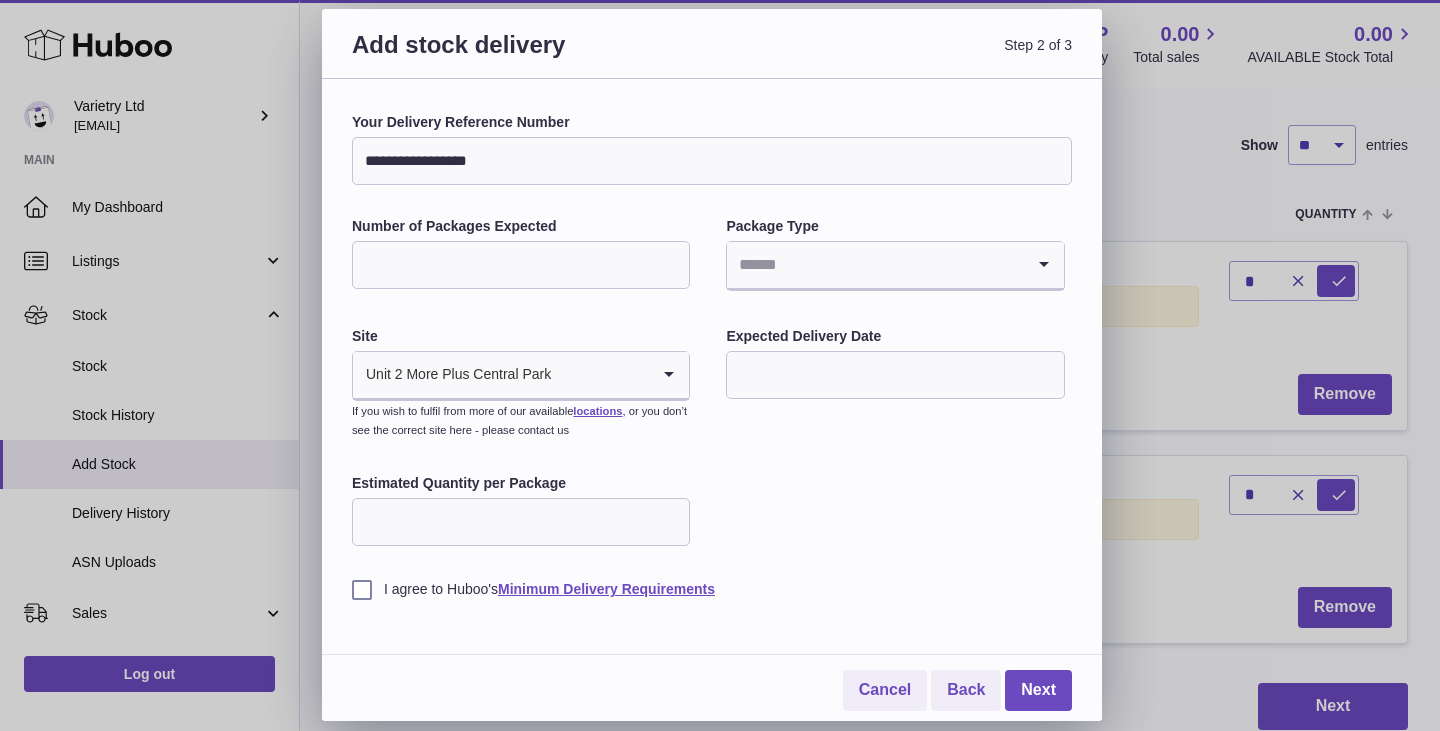 click on "**********" at bounding box center (712, 161) 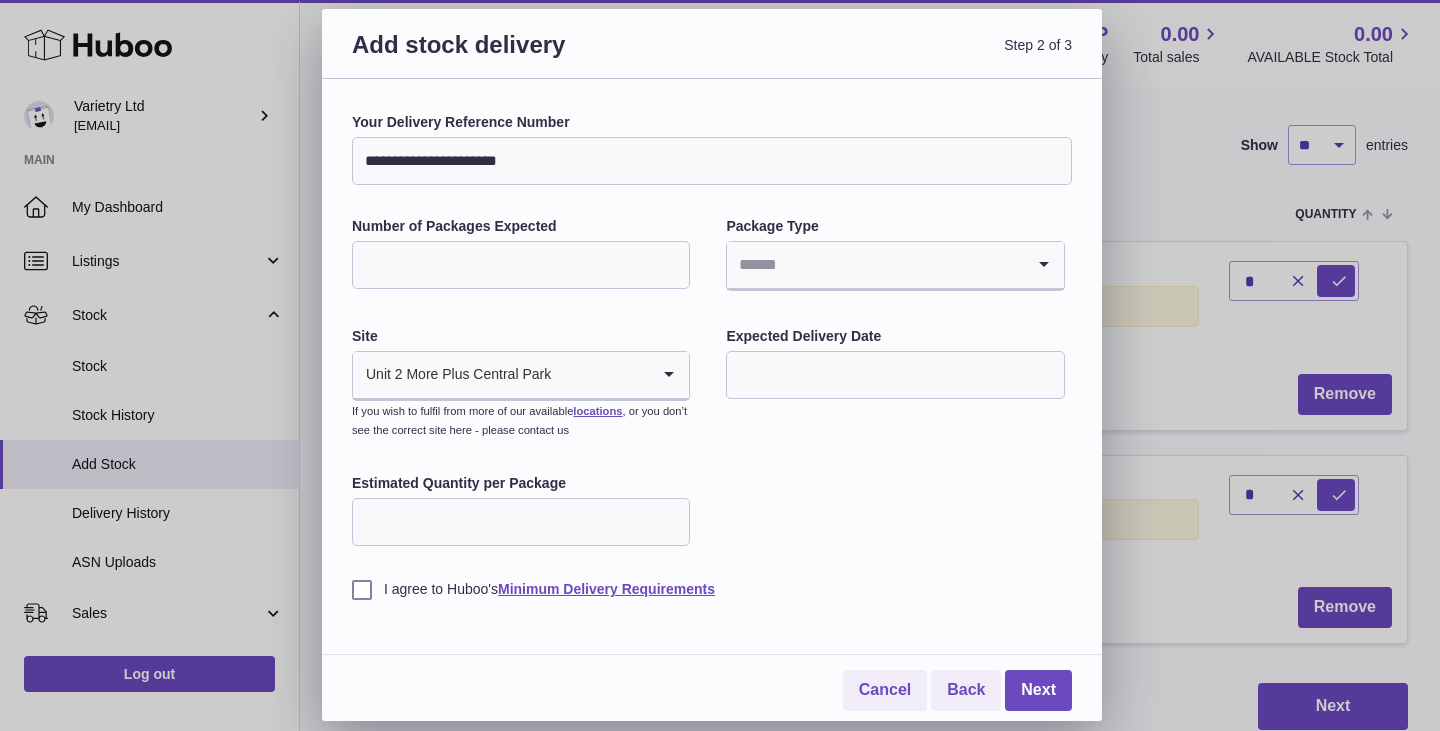 type on "**********" 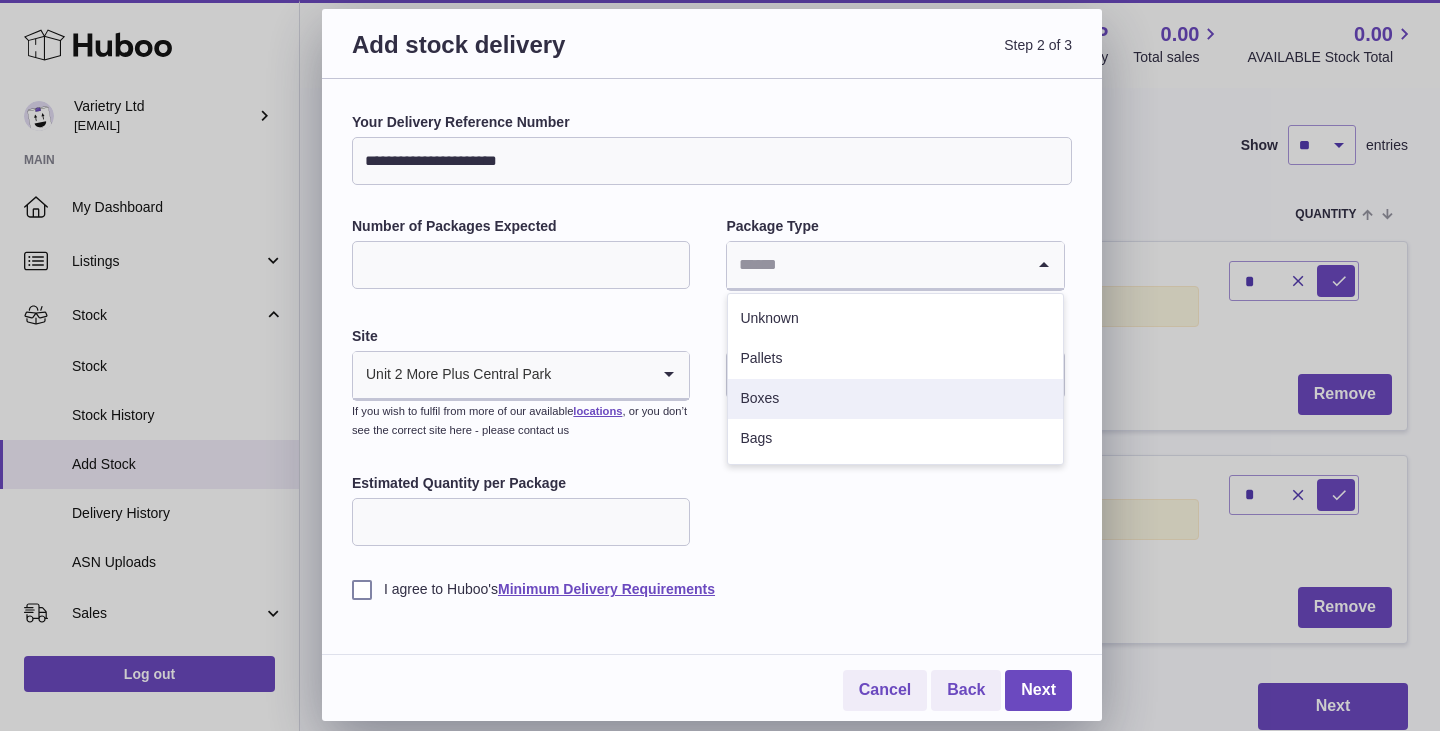 click on "Boxes" at bounding box center [895, 399] 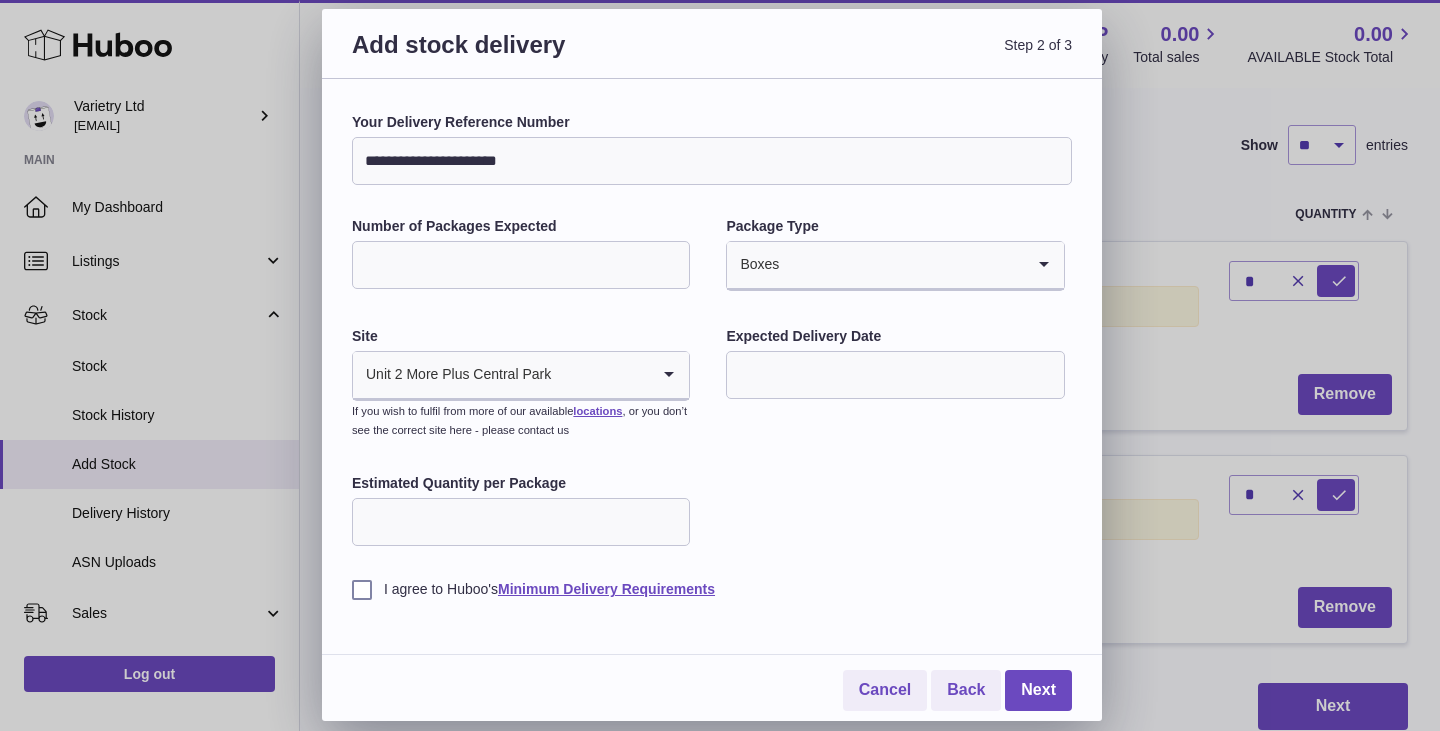 click on "Estimated Quantity per Package" at bounding box center [521, 522] 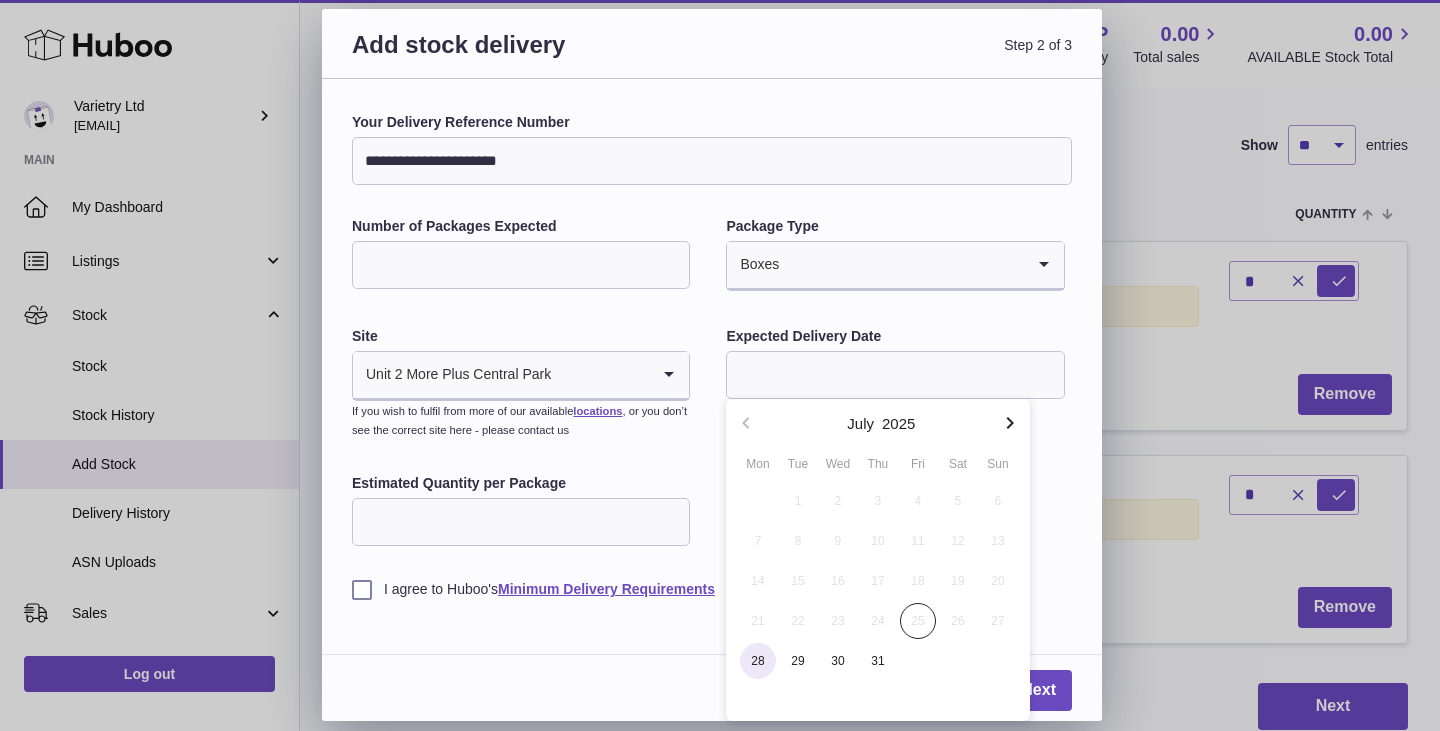 click on "28" at bounding box center (758, 661) 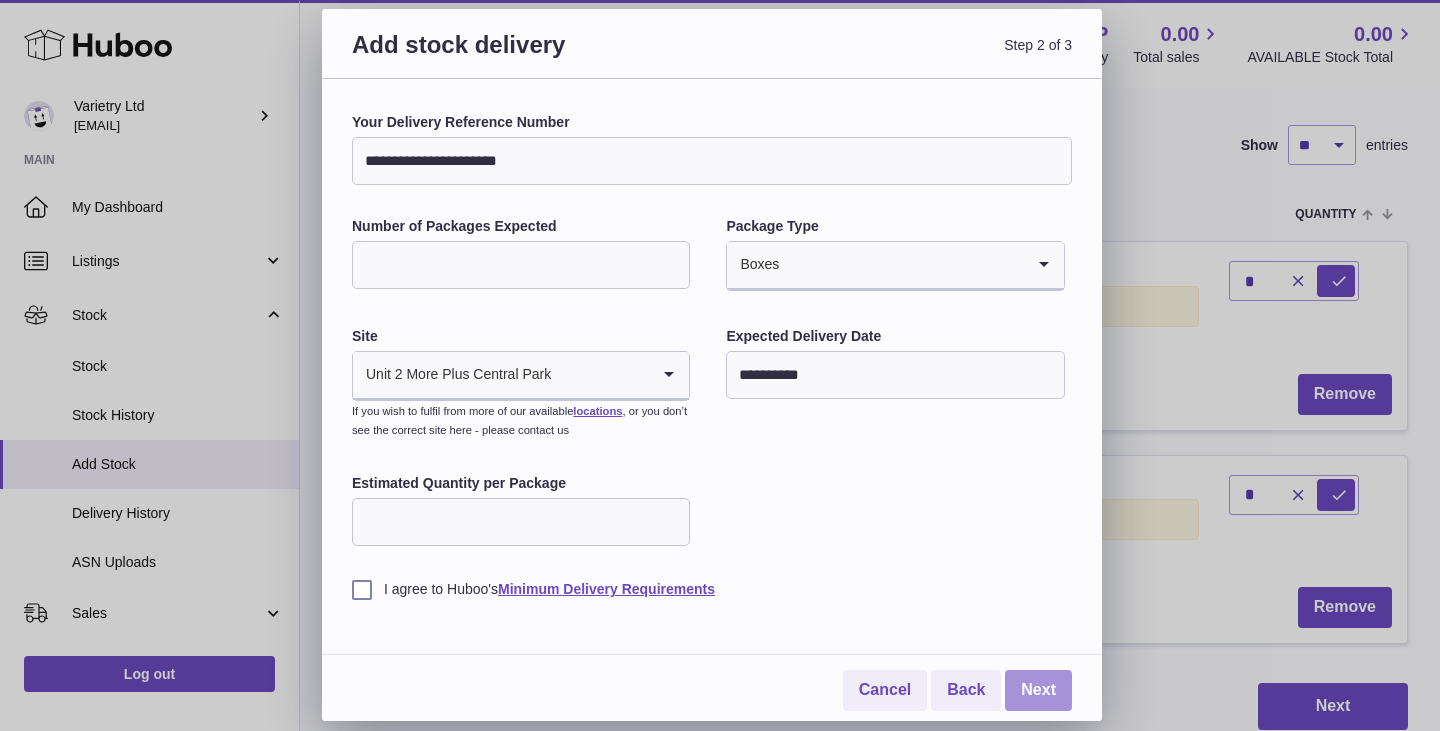 click on "Next" at bounding box center (1038, 690) 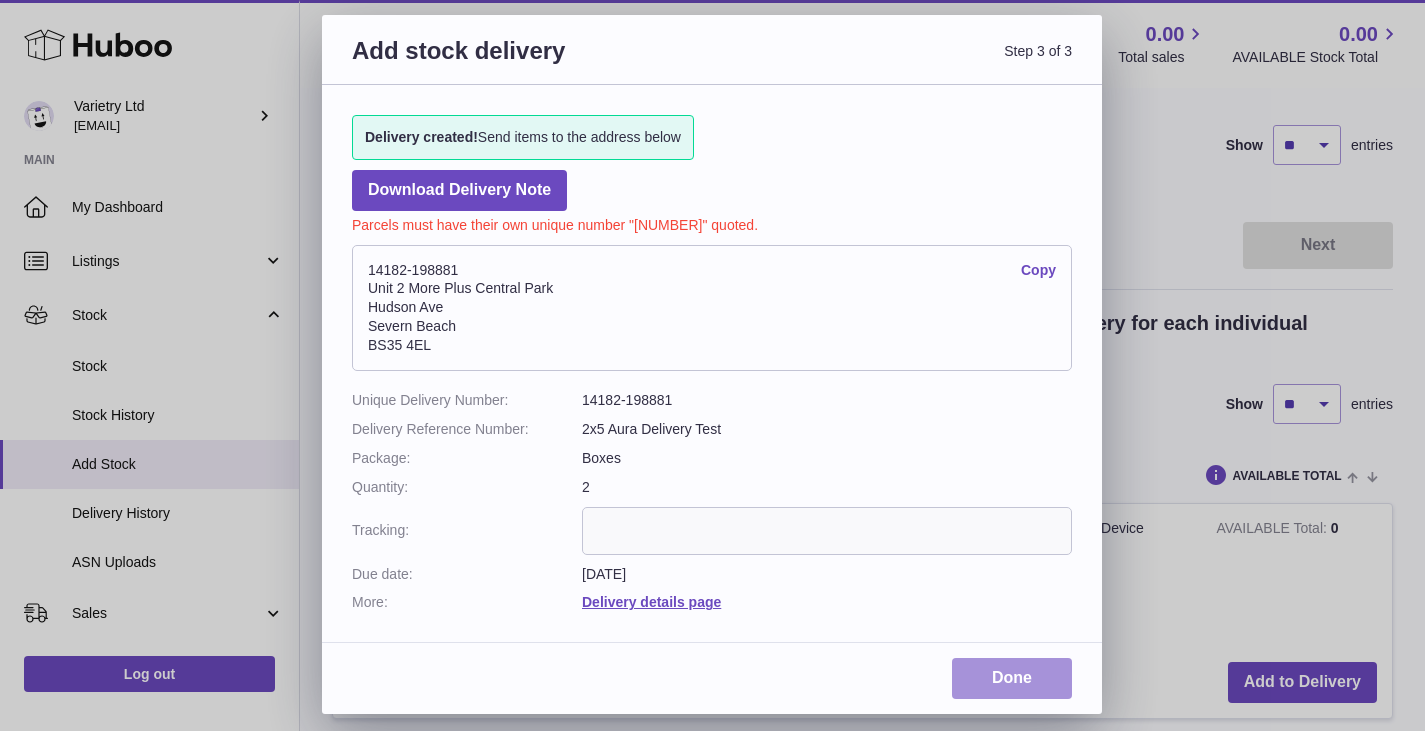 click on "Done" at bounding box center [1012, 678] 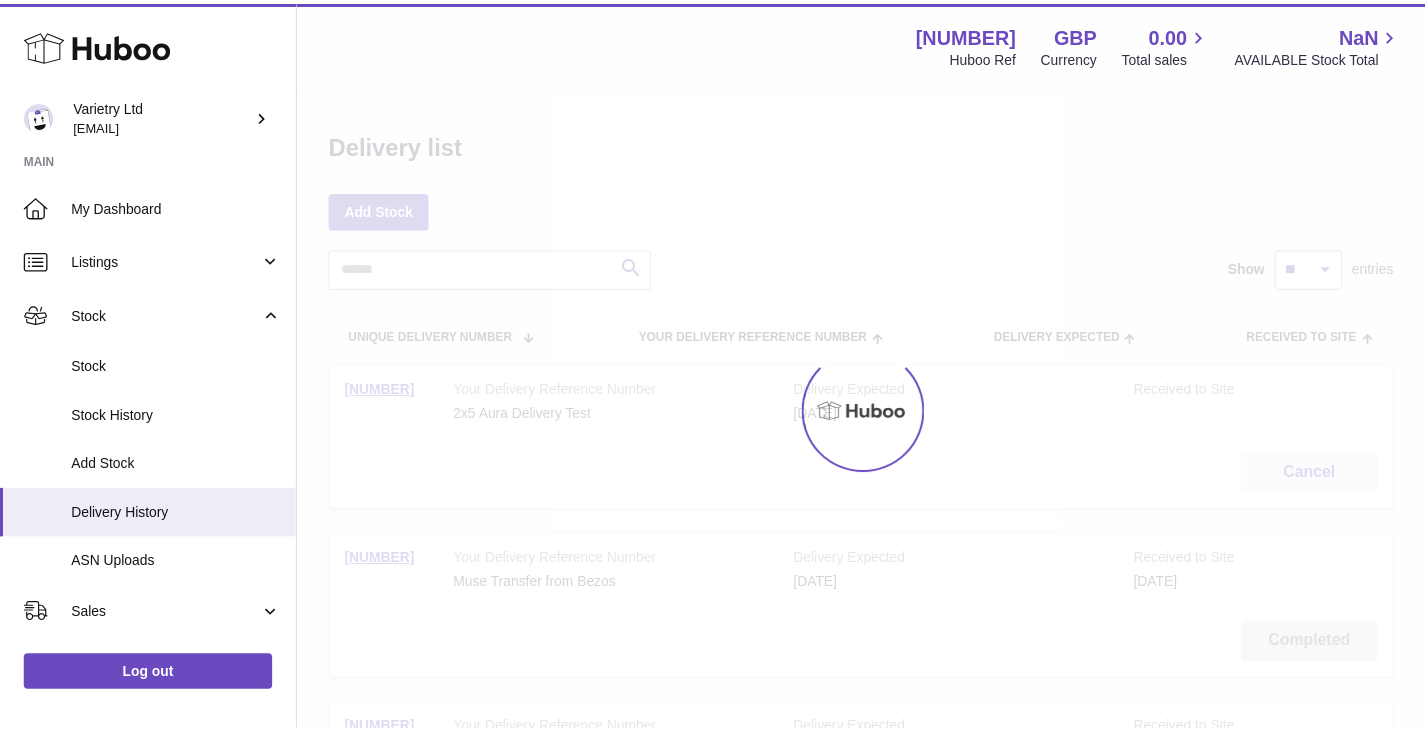 scroll, scrollTop: 0, scrollLeft: 0, axis: both 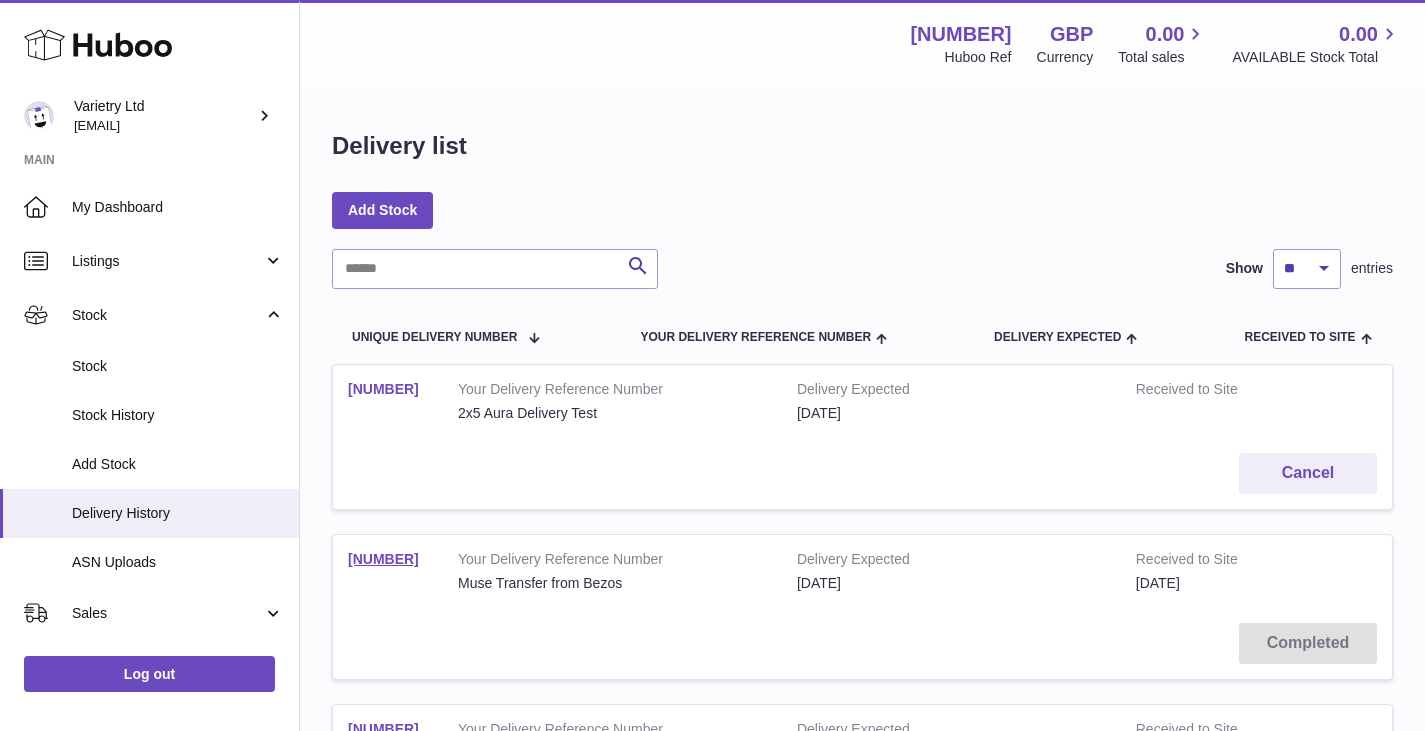 click on "14182-198881" at bounding box center [383, 389] 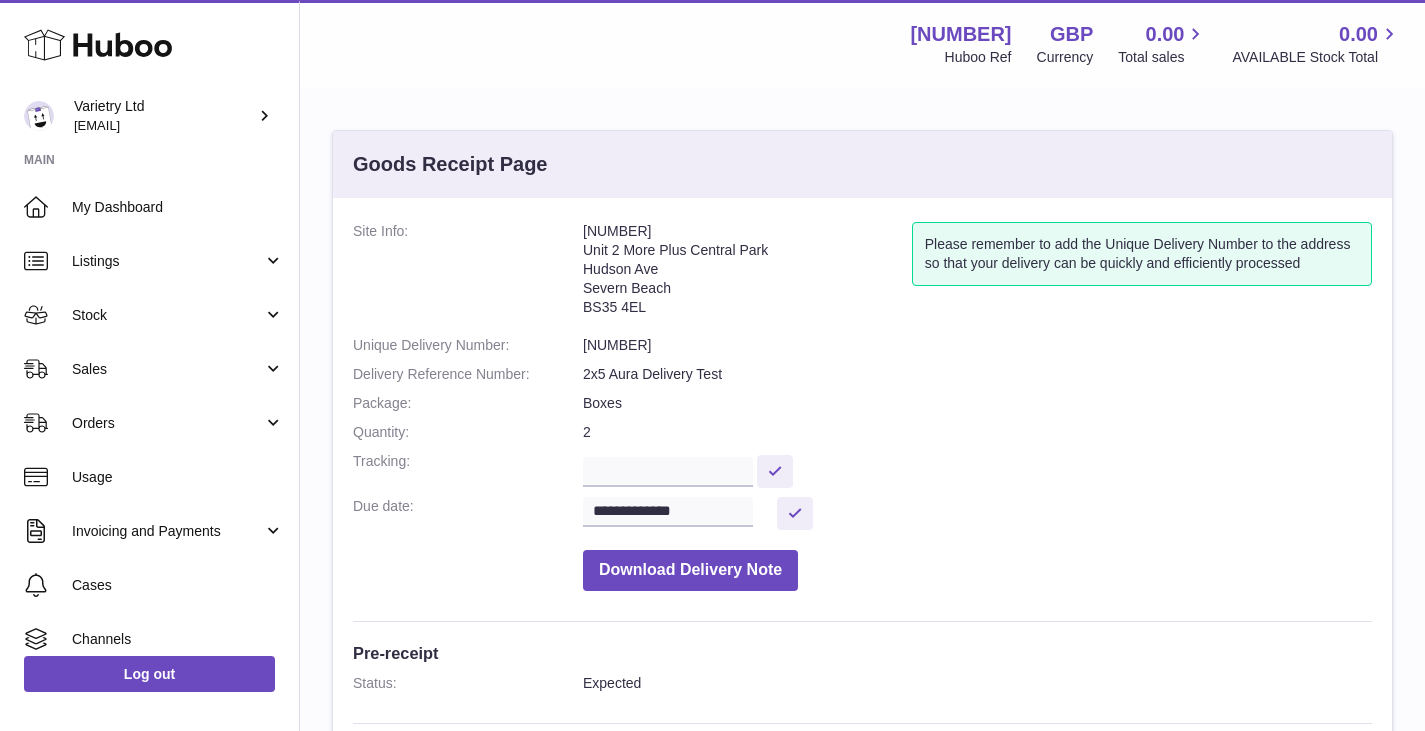 scroll, scrollTop: 0, scrollLeft: 0, axis: both 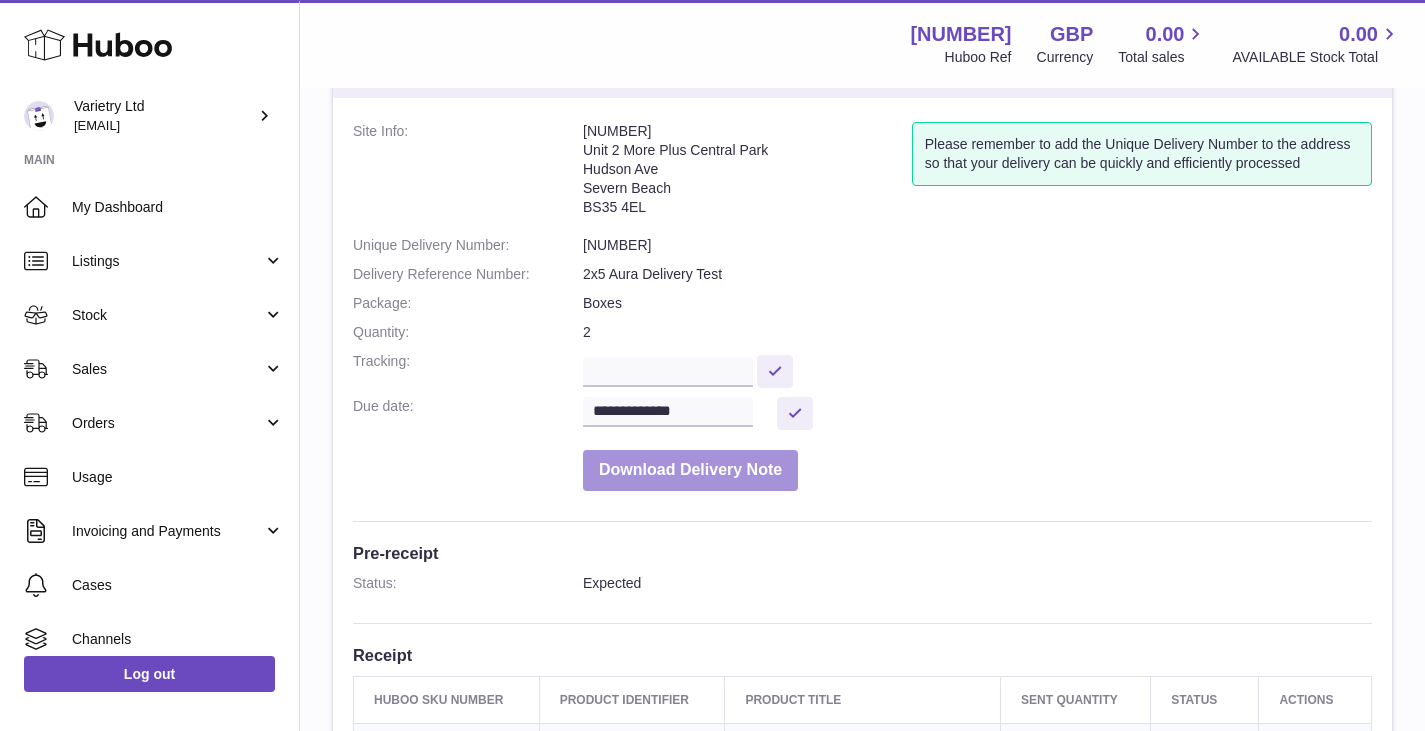 click on "Download Delivery Note" at bounding box center [690, 470] 